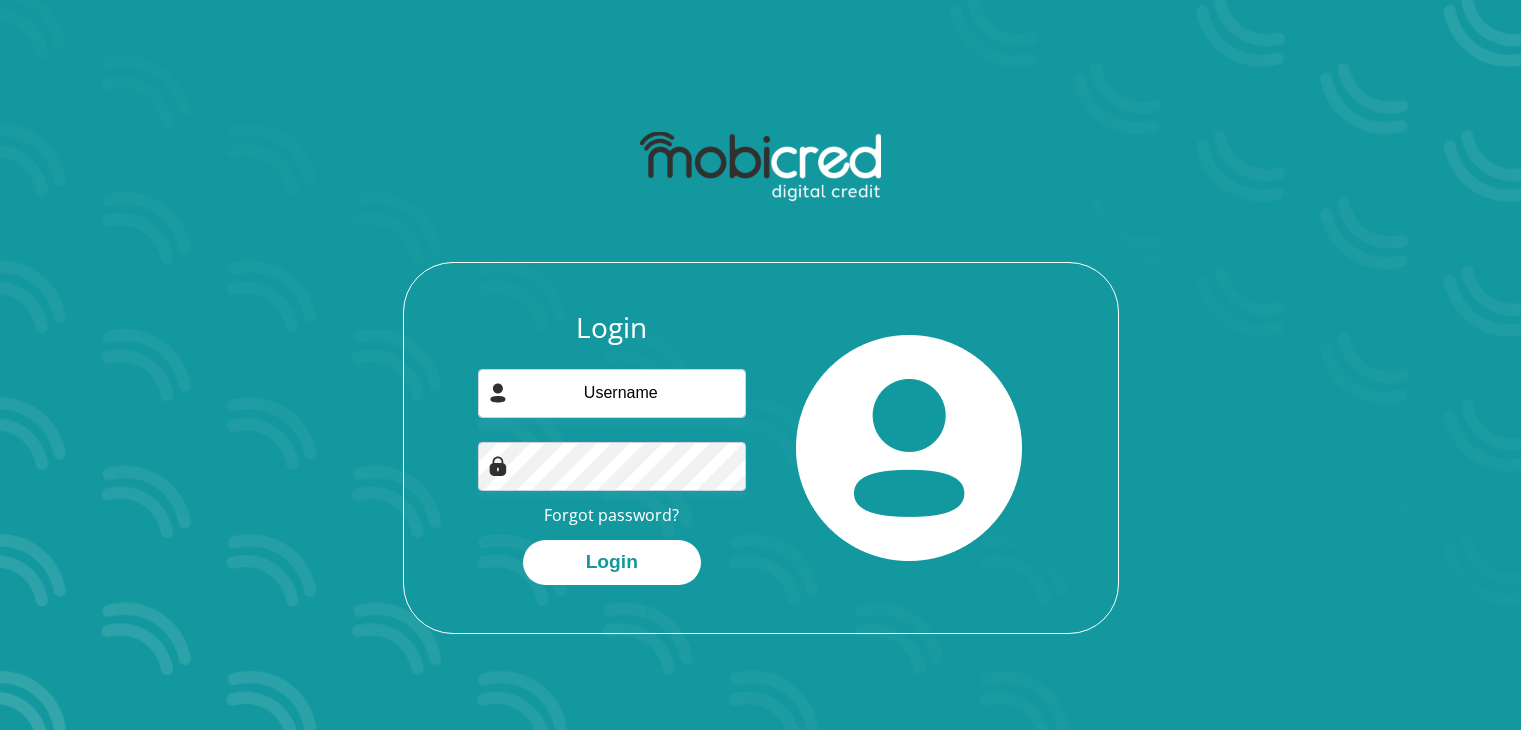scroll, scrollTop: 0, scrollLeft: 0, axis: both 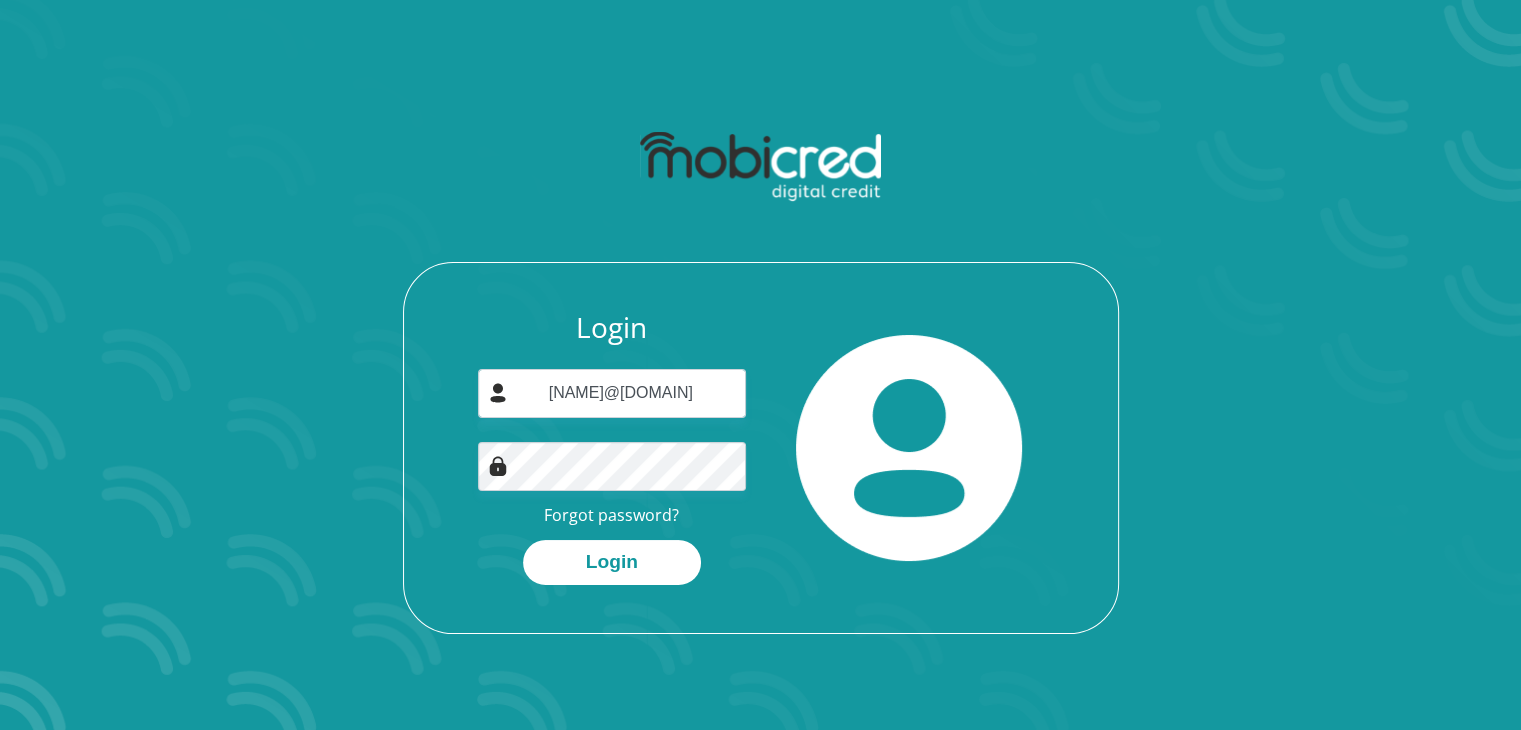type on "[NAME]@[DOMAIN]" 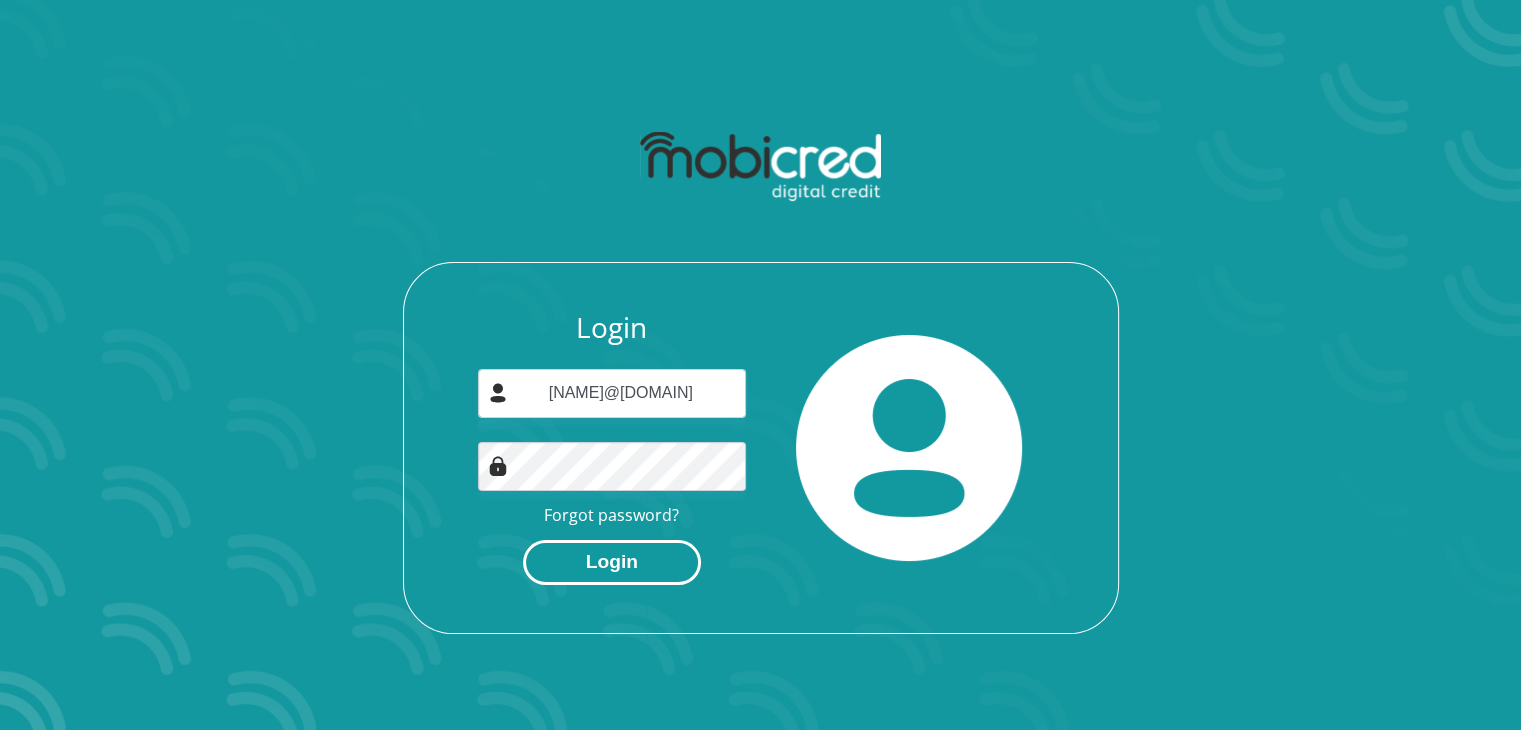 click on "Login" at bounding box center (612, 562) 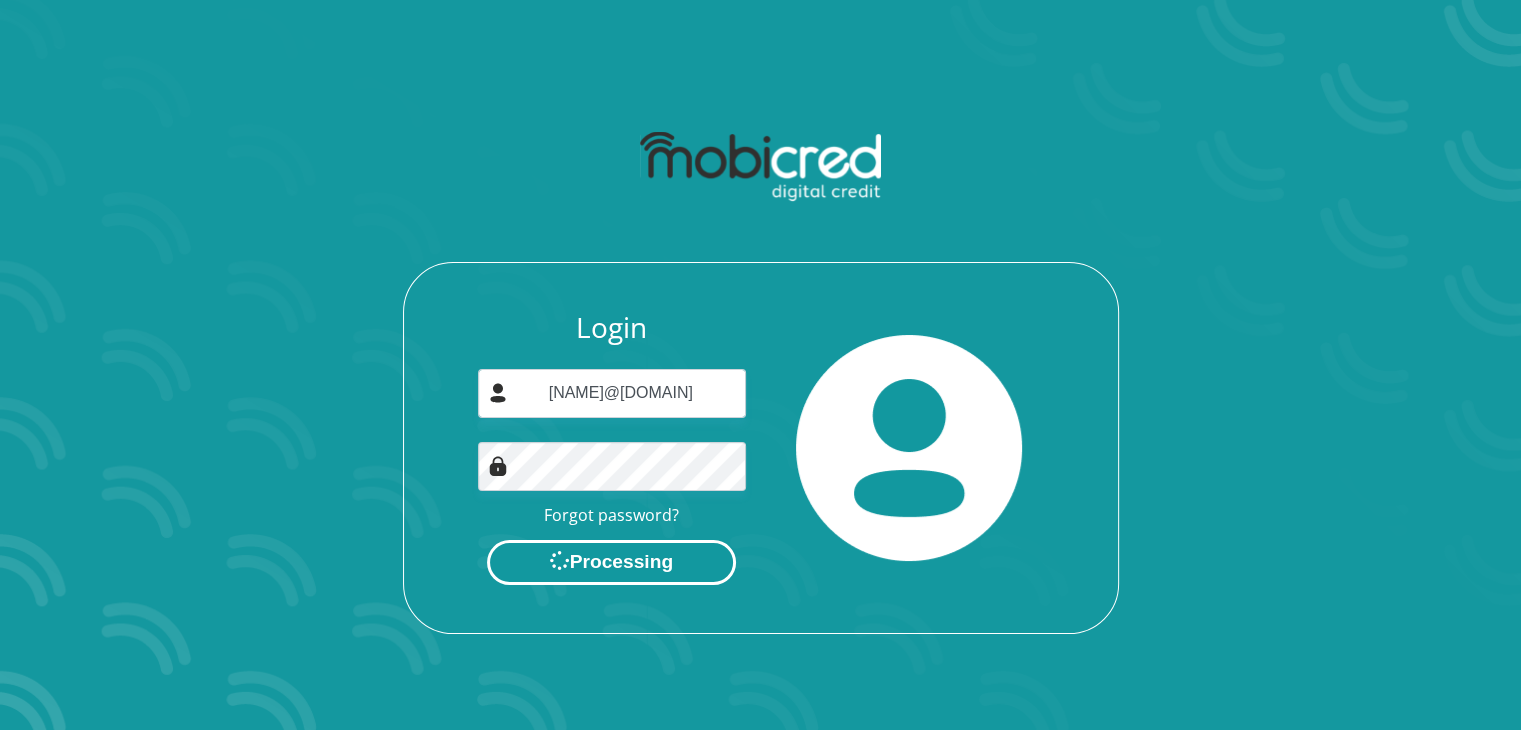 scroll, scrollTop: 0, scrollLeft: 0, axis: both 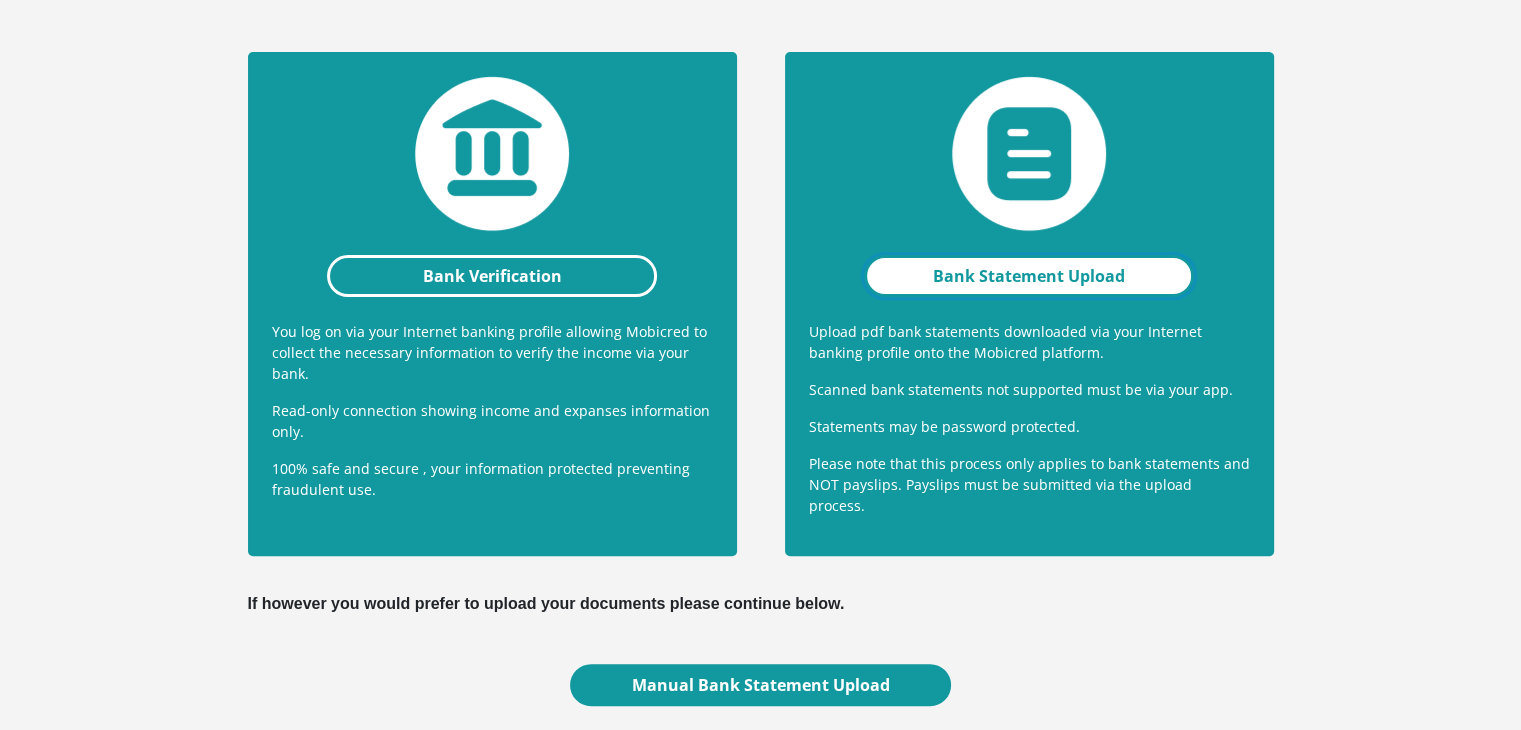 click on "Bank Statement Upload" at bounding box center [1029, 276] 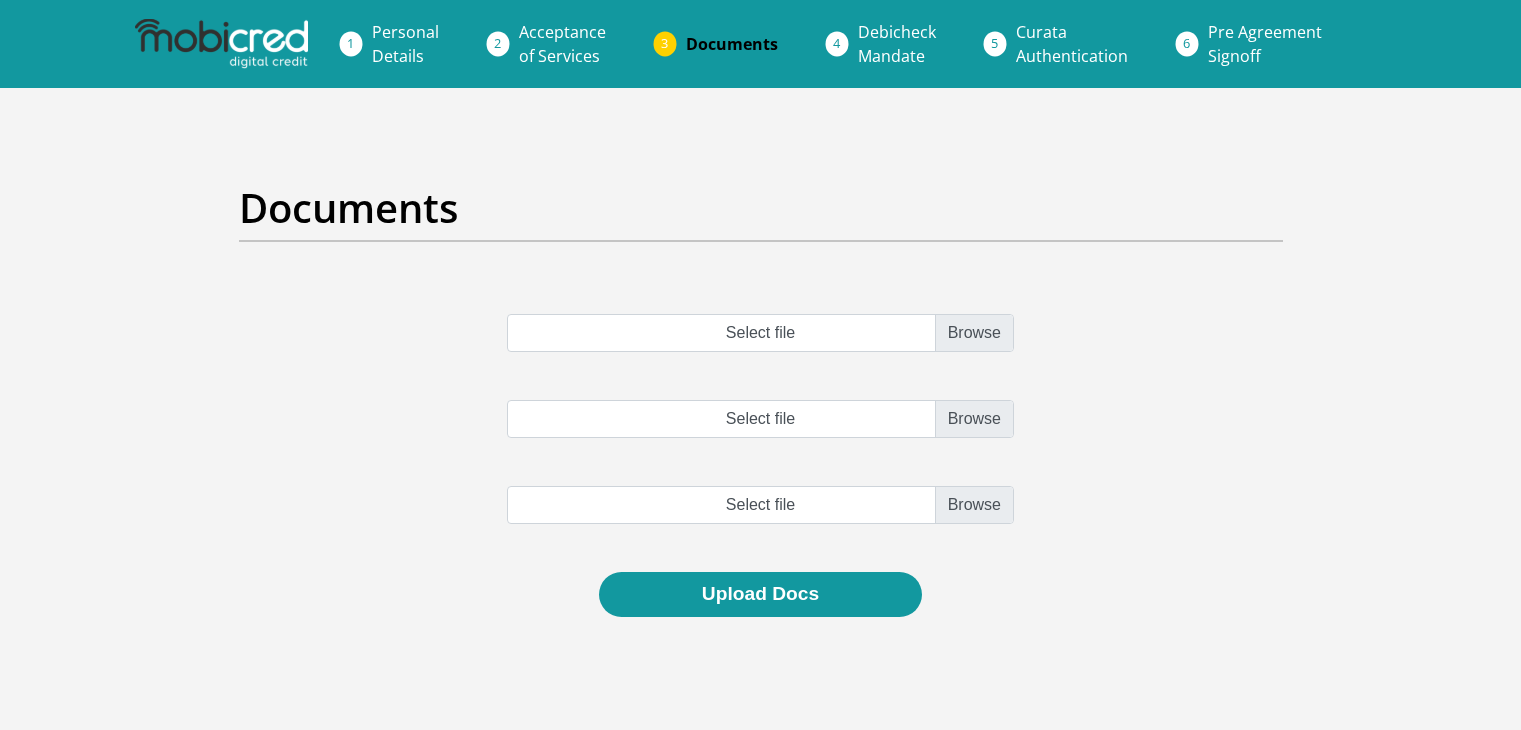 scroll, scrollTop: 0, scrollLeft: 0, axis: both 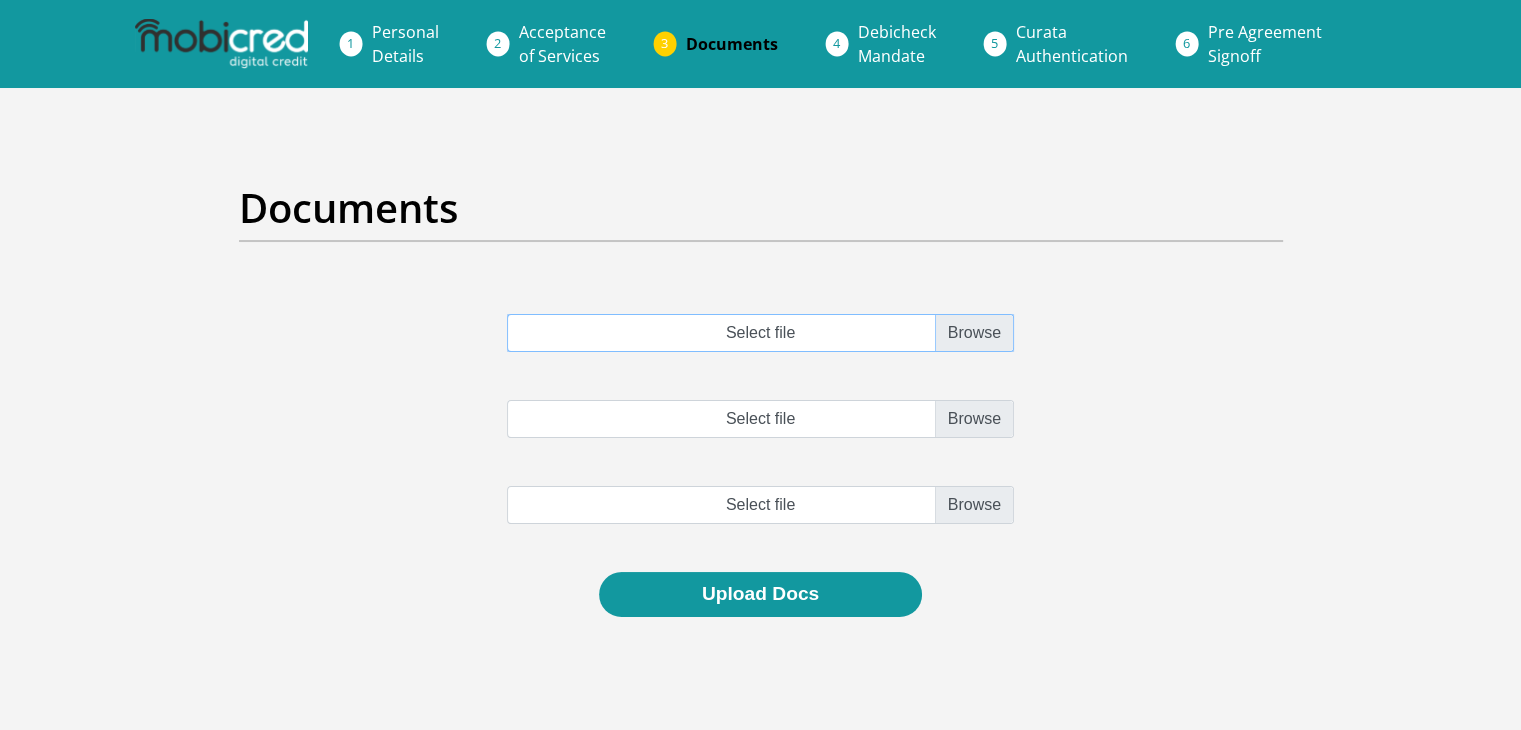 click on "Select file" at bounding box center (760, 333) 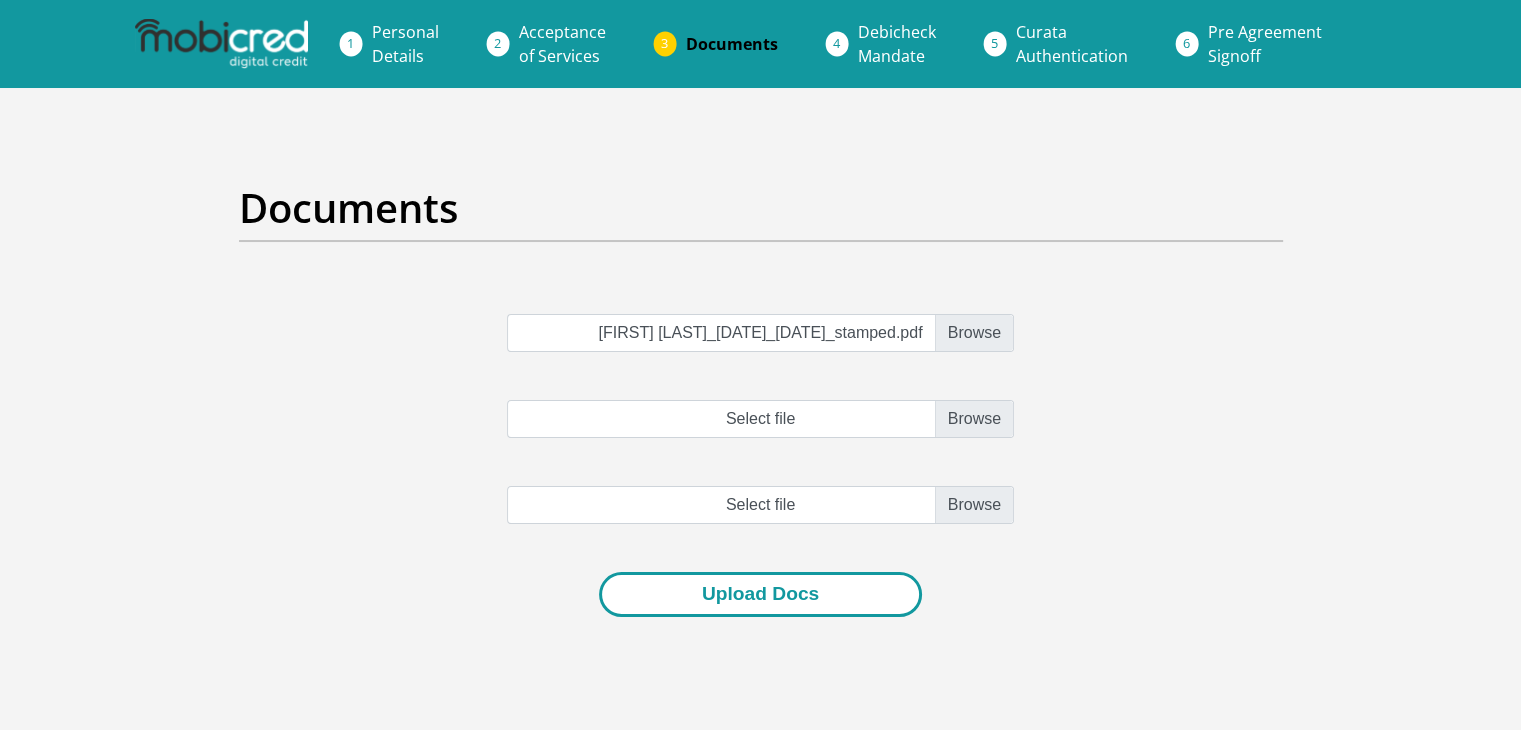 click on "Upload Docs" at bounding box center [760, 594] 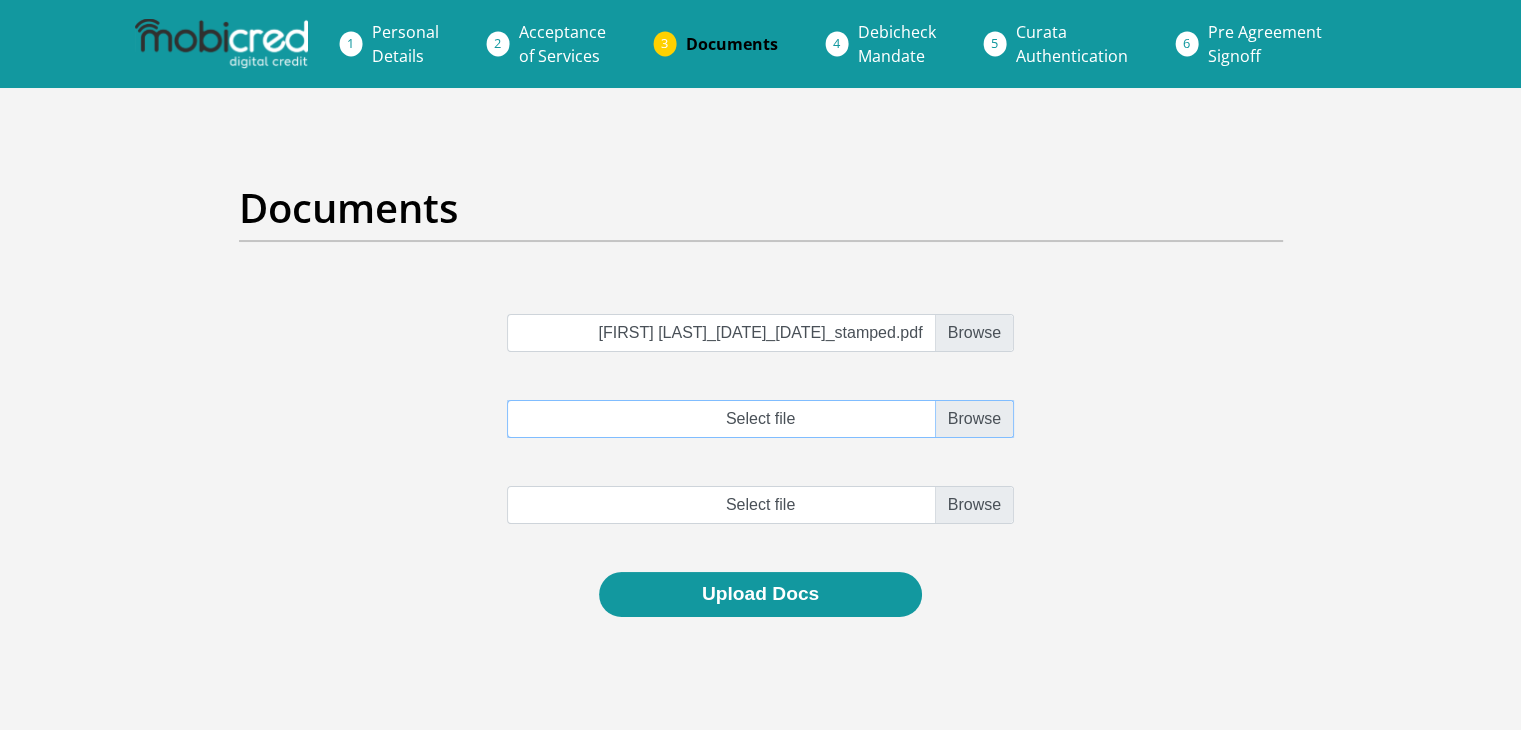 click on "Select file" at bounding box center (760, 419) 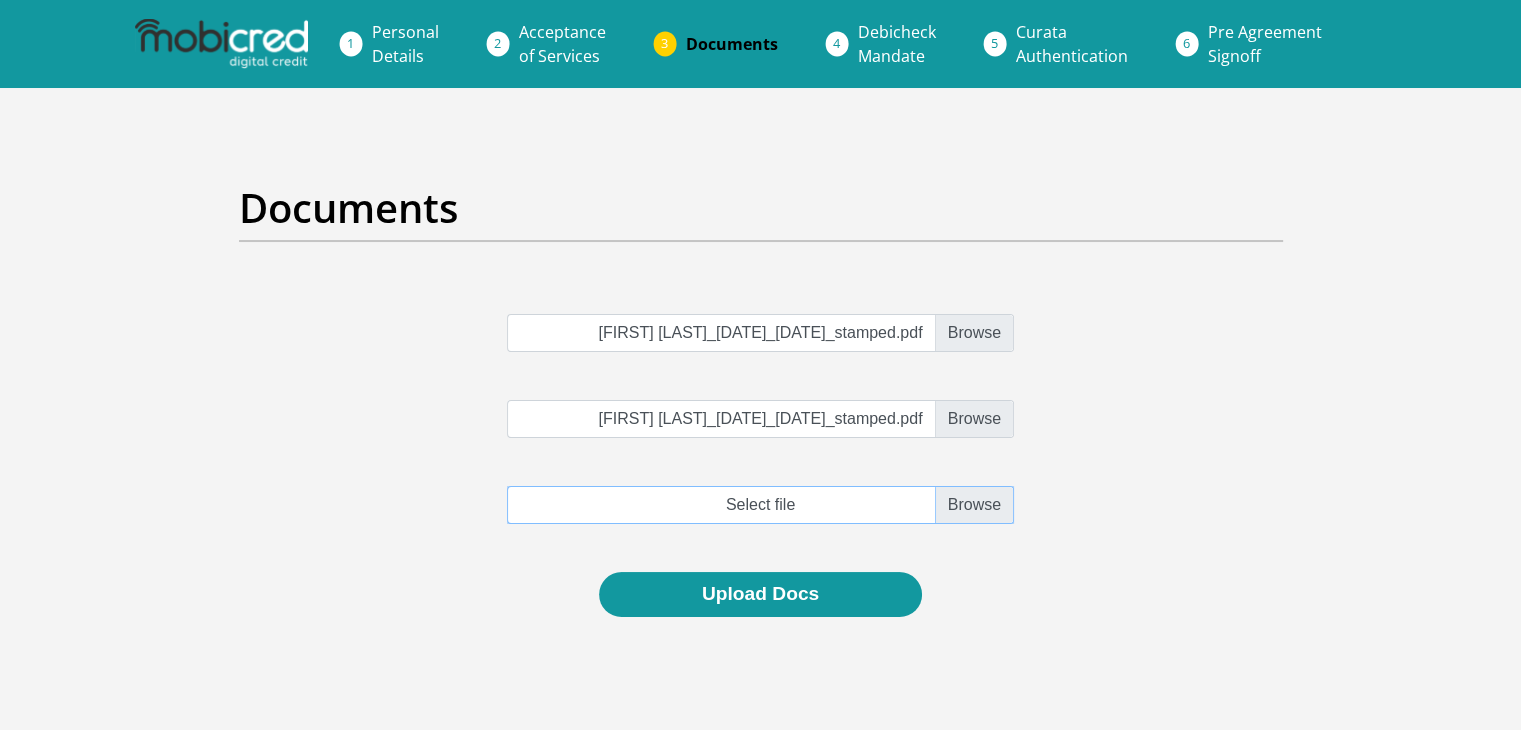 click at bounding box center (760, 505) 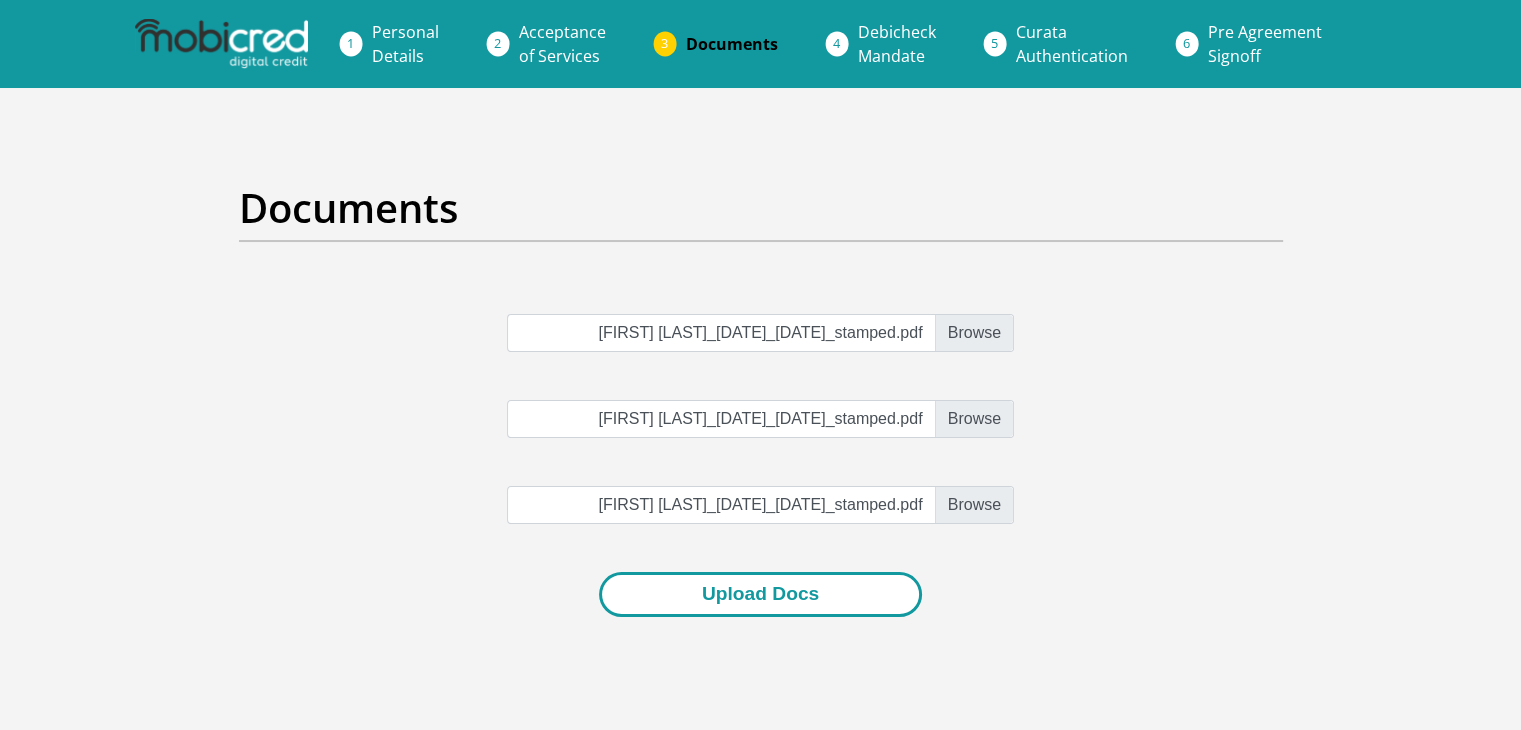 click on "Upload Docs" at bounding box center [760, 594] 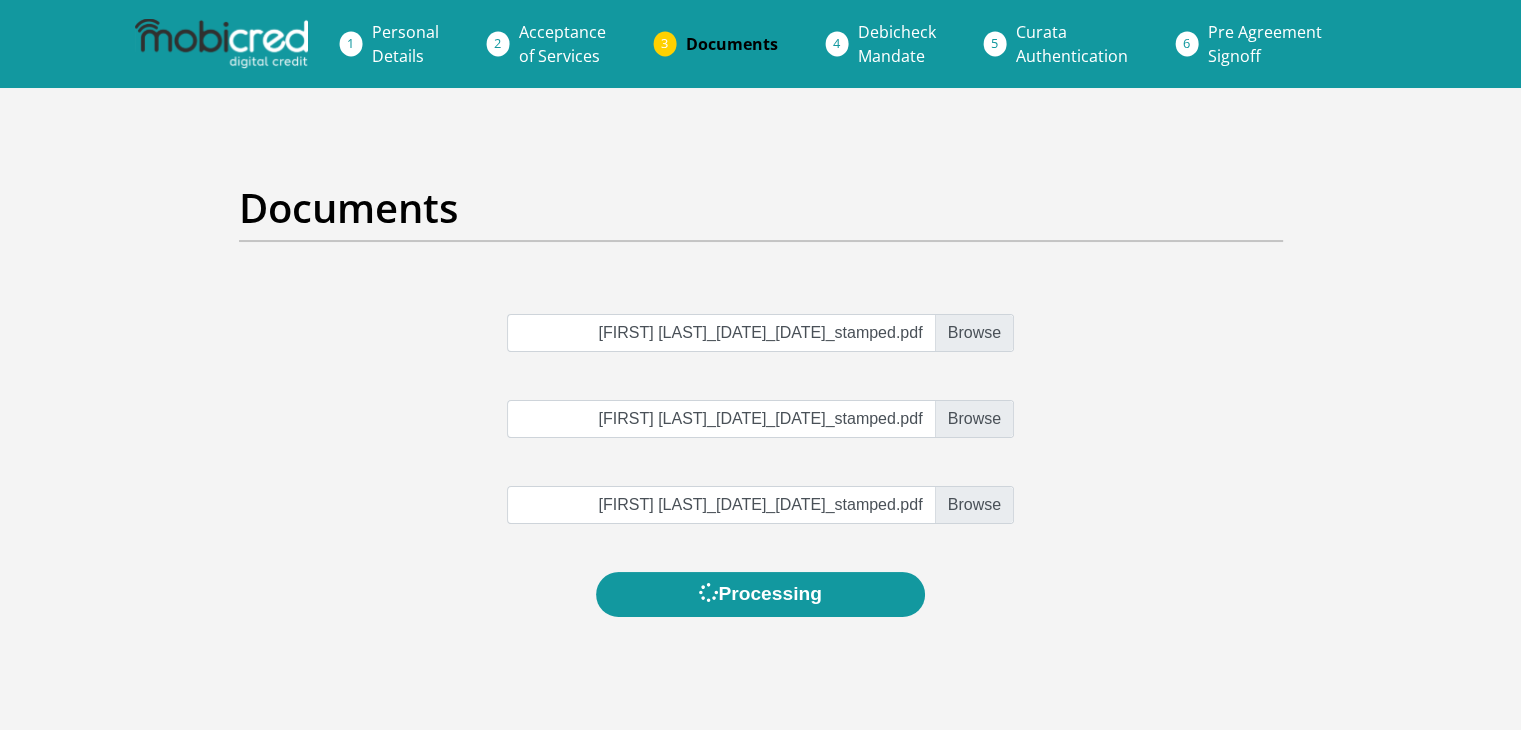 scroll, scrollTop: 0, scrollLeft: 0, axis: both 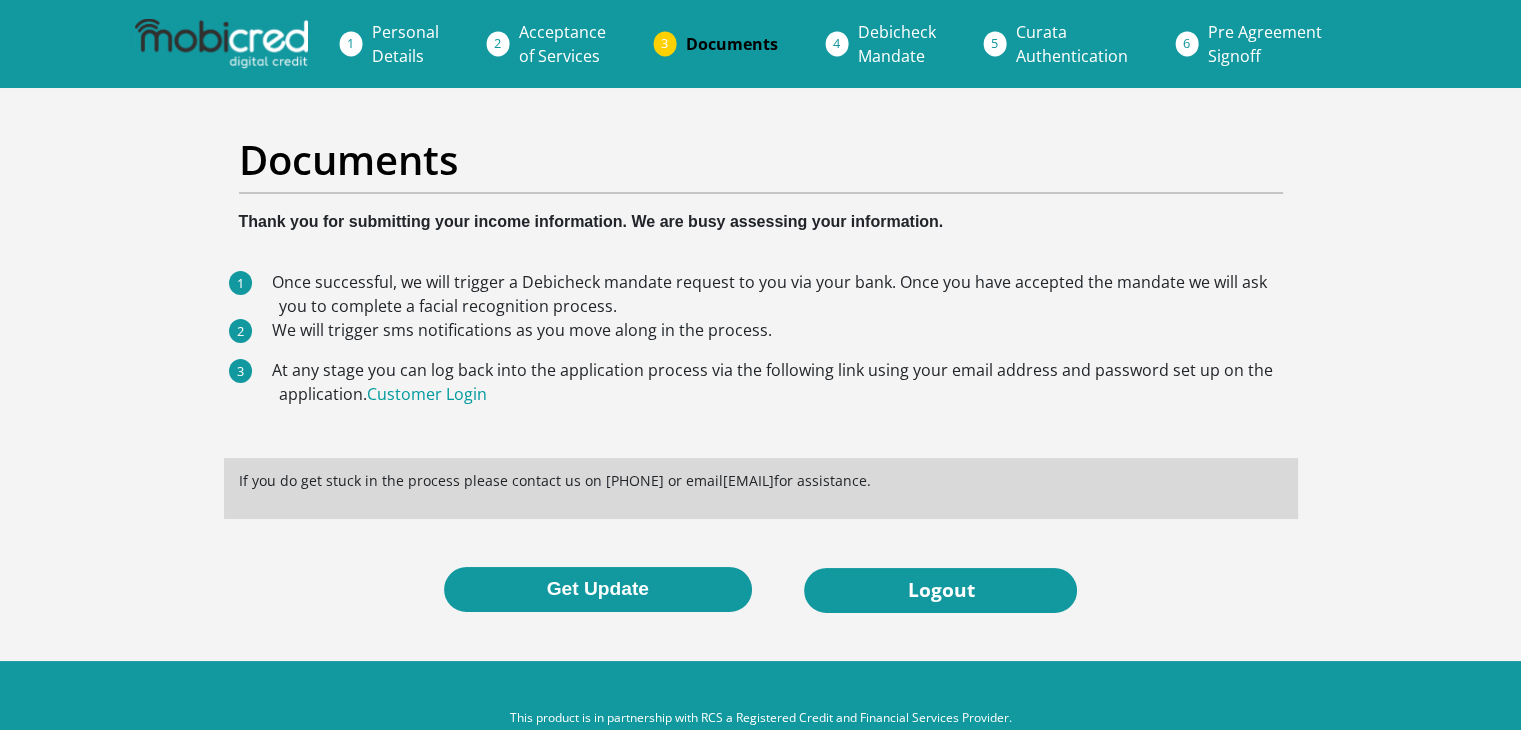 click on "Debicheck   Mandate" at bounding box center (897, 44) 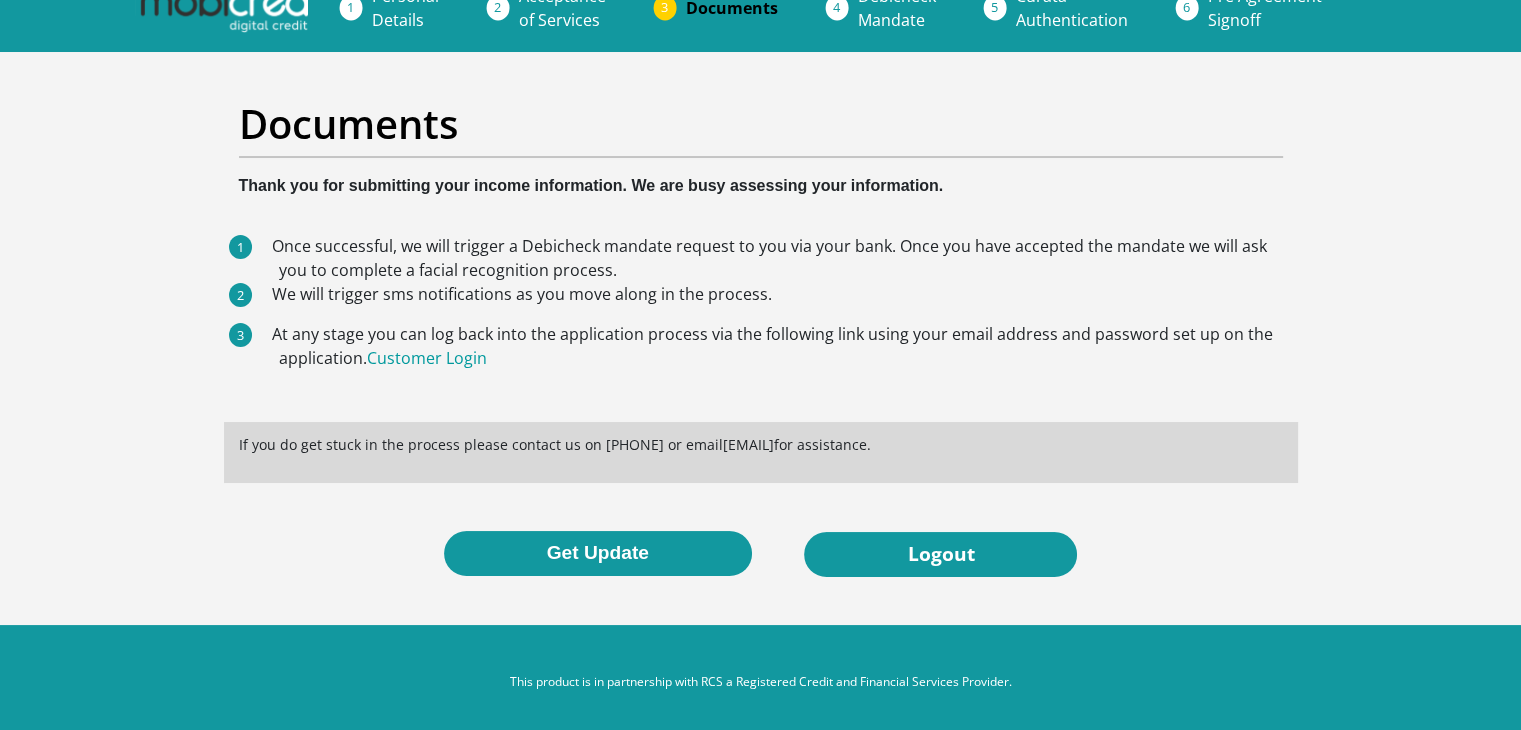 scroll, scrollTop: 40, scrollLeft: 0, axis: vertical 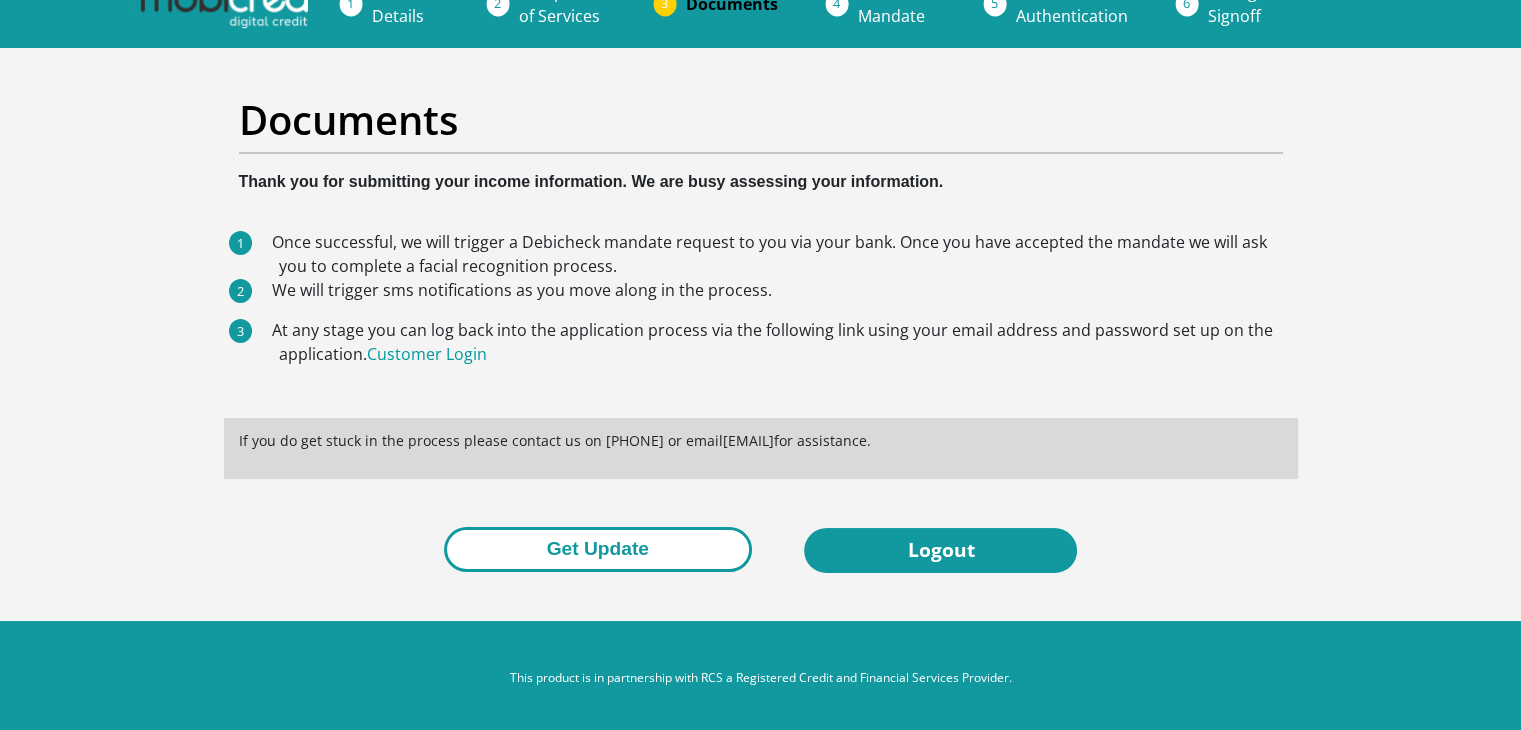 click on "Get Update" at bounding box center (598, 549) 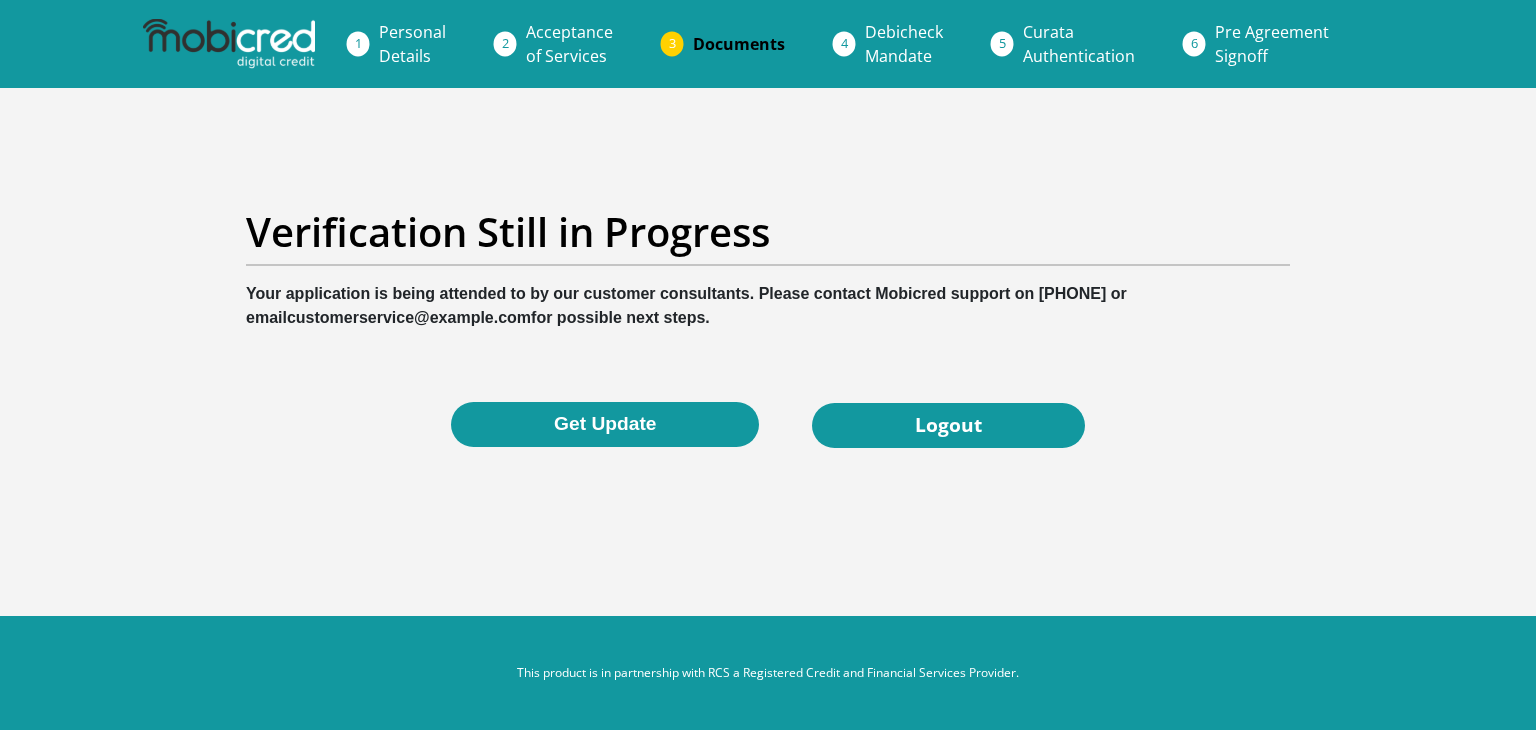 scroll, scrollTop: 0, scrollLeft: 0, axis: both 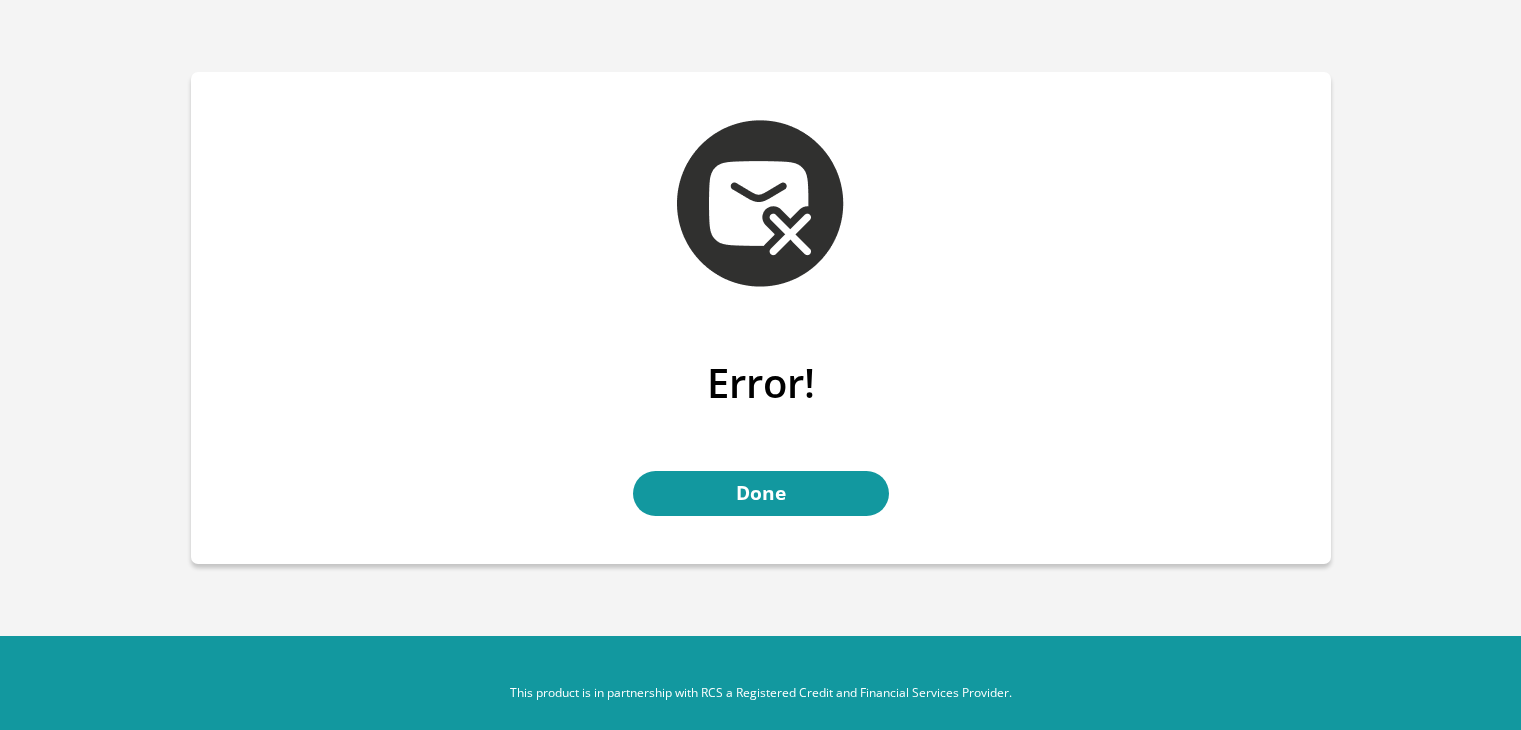 click on "Done" at bounding box center (761, 493) 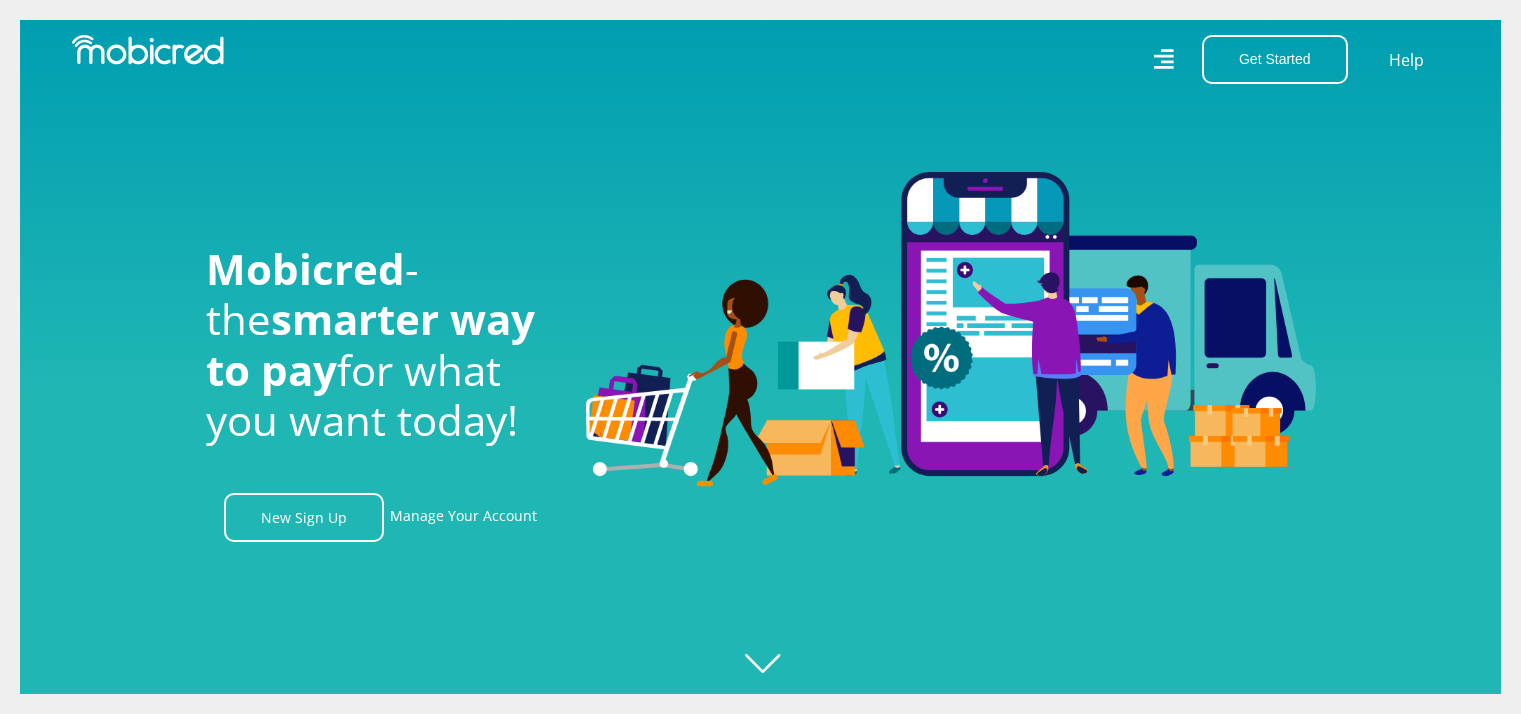 scroll, scrollTop: 0, scrollLeft: 0, axis: both 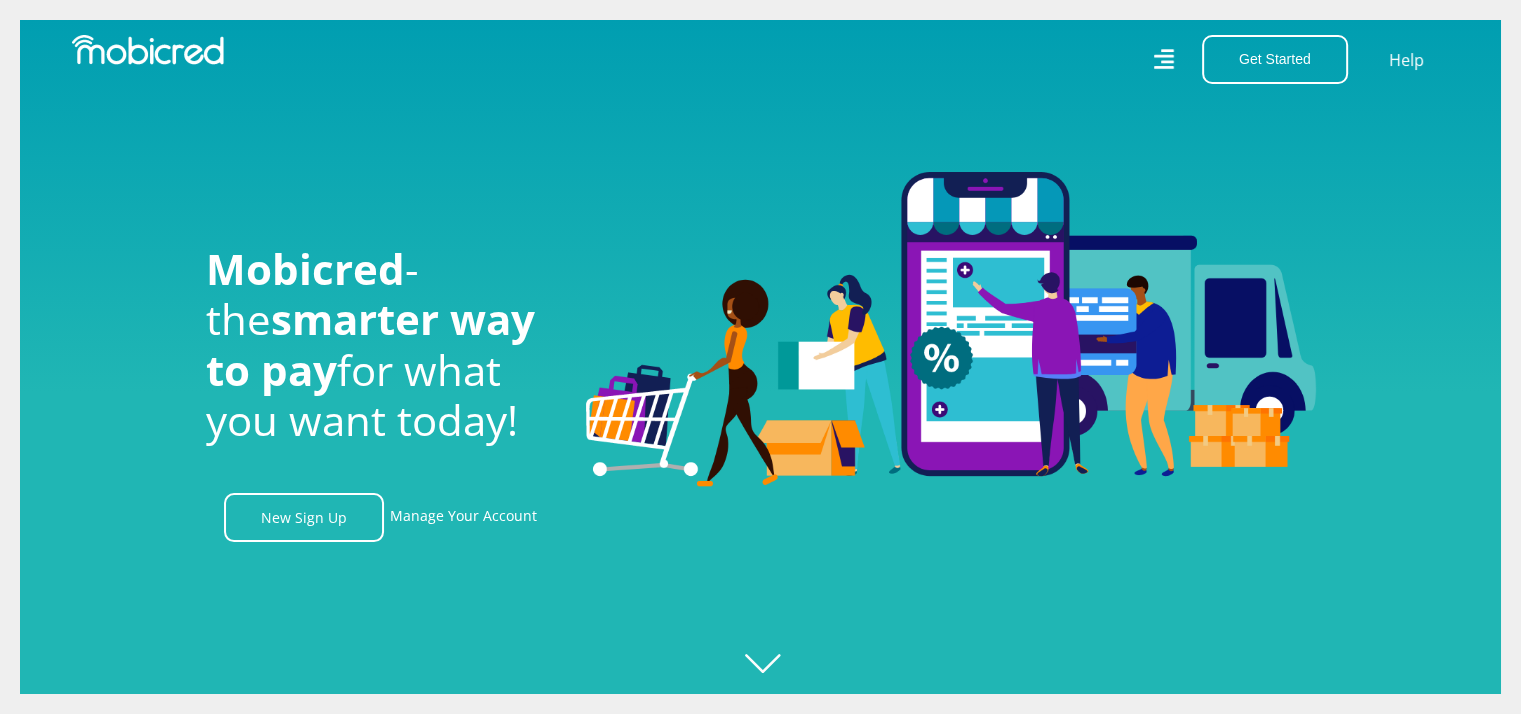 click at bounding box center (780, 357) 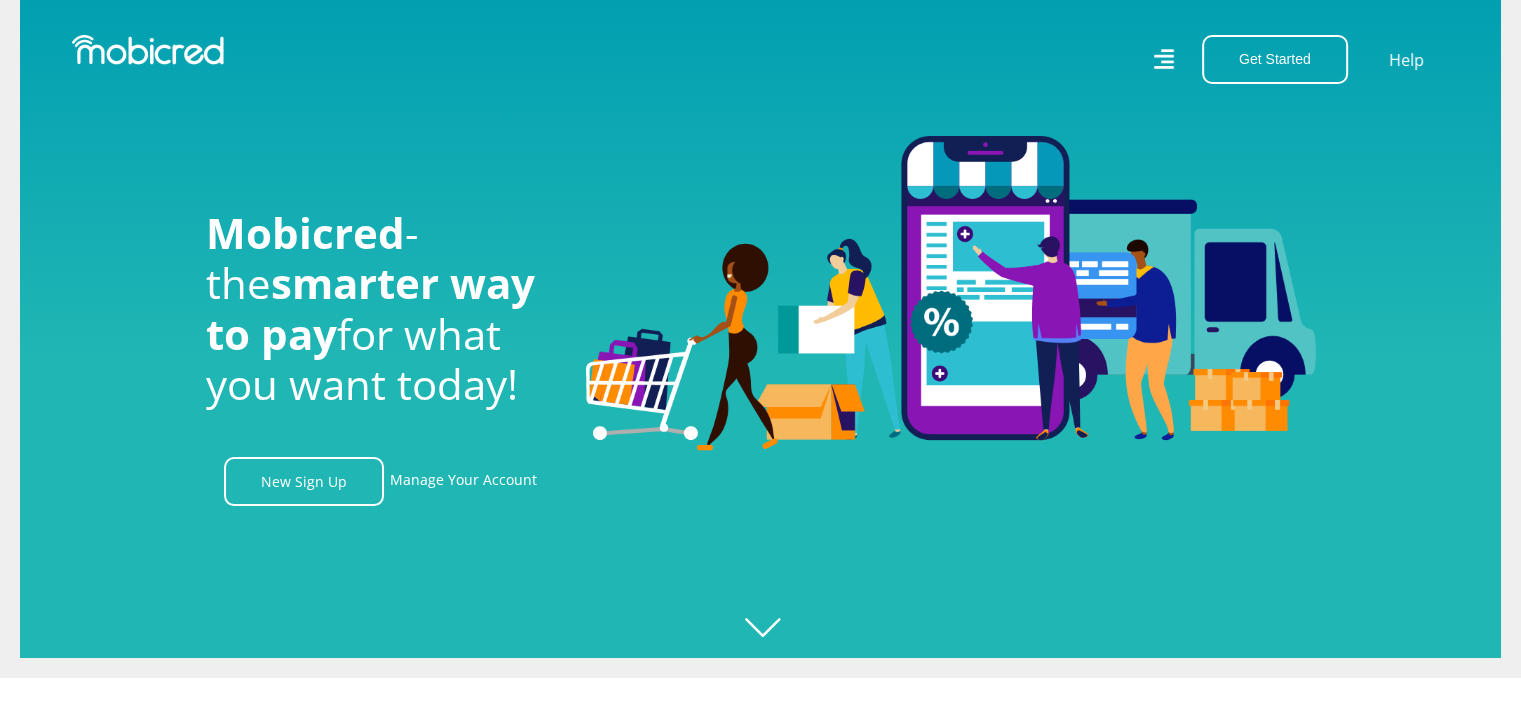 scroll, scrollTop: 0, scrollLeft: 1758, axis: horizontal 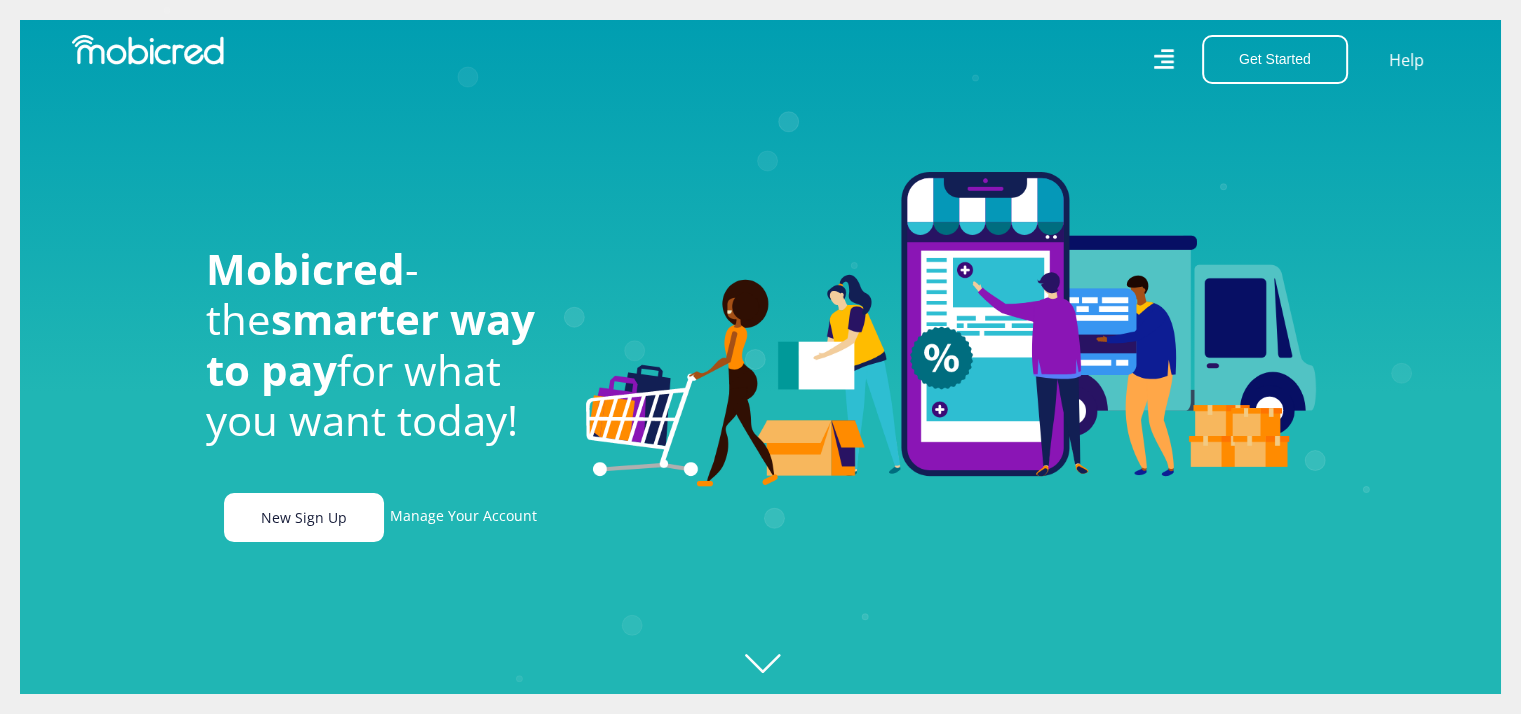 click on "New Sign Up" at bounding box center [304, 517] 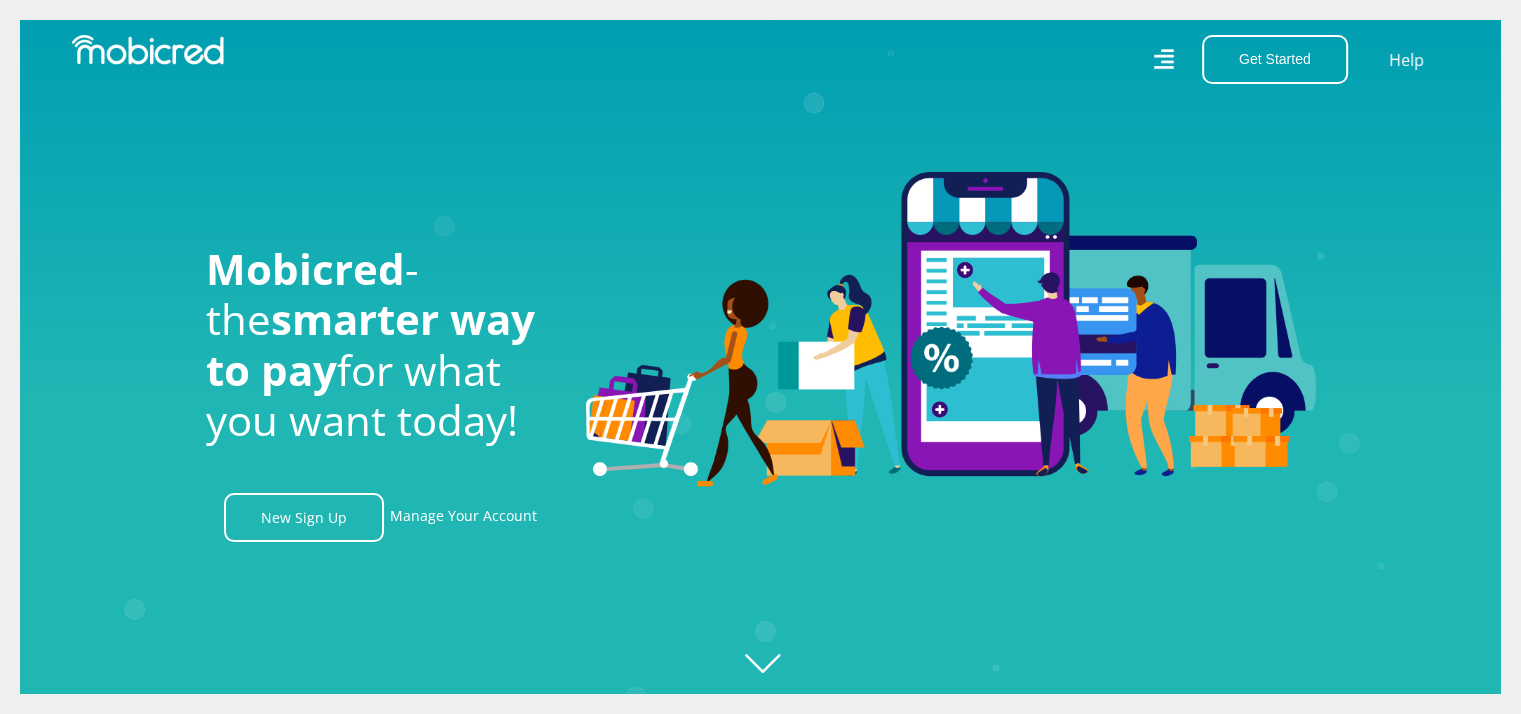 scroll, scrollTop: 0, scrollLeft: 4560, axis: horizontal 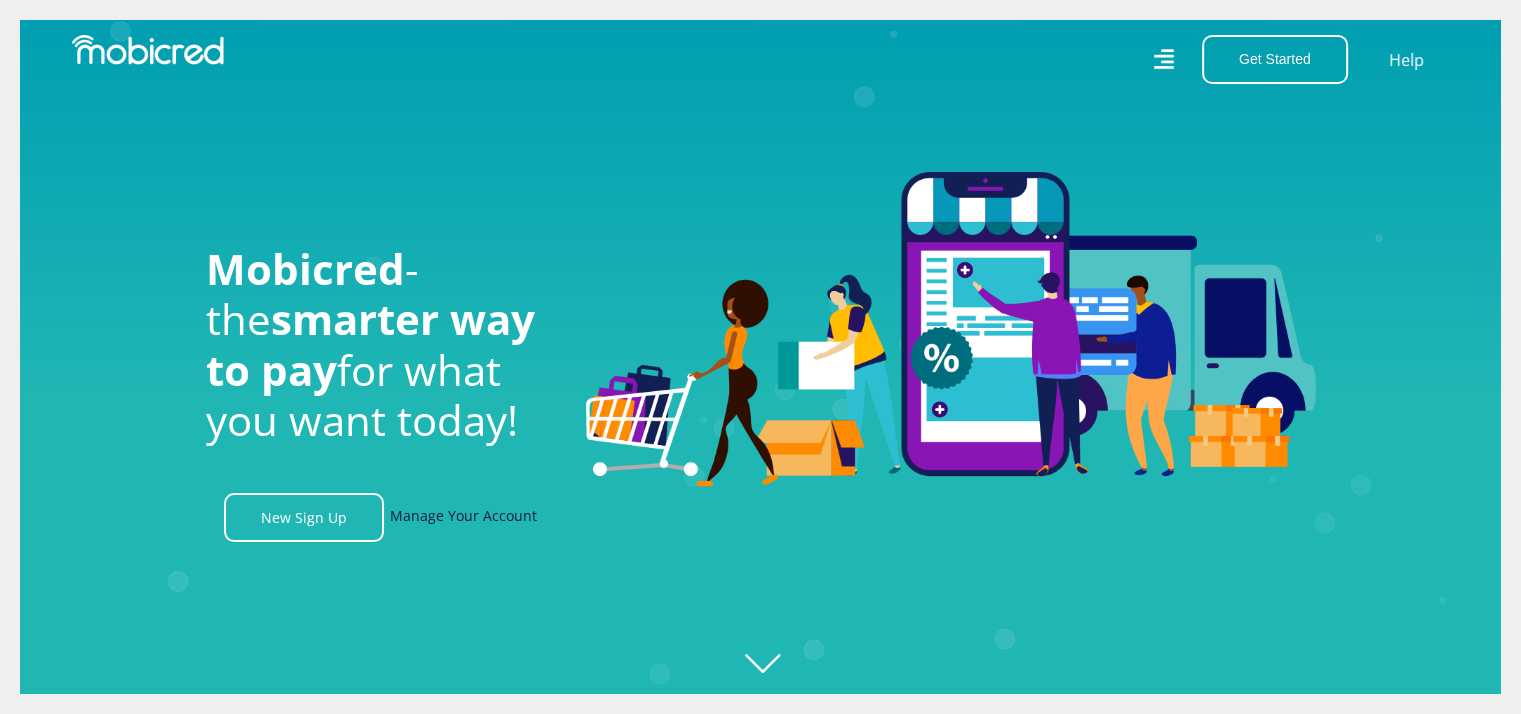 click on "Manage Your Account" at bounding box center (463, 517) 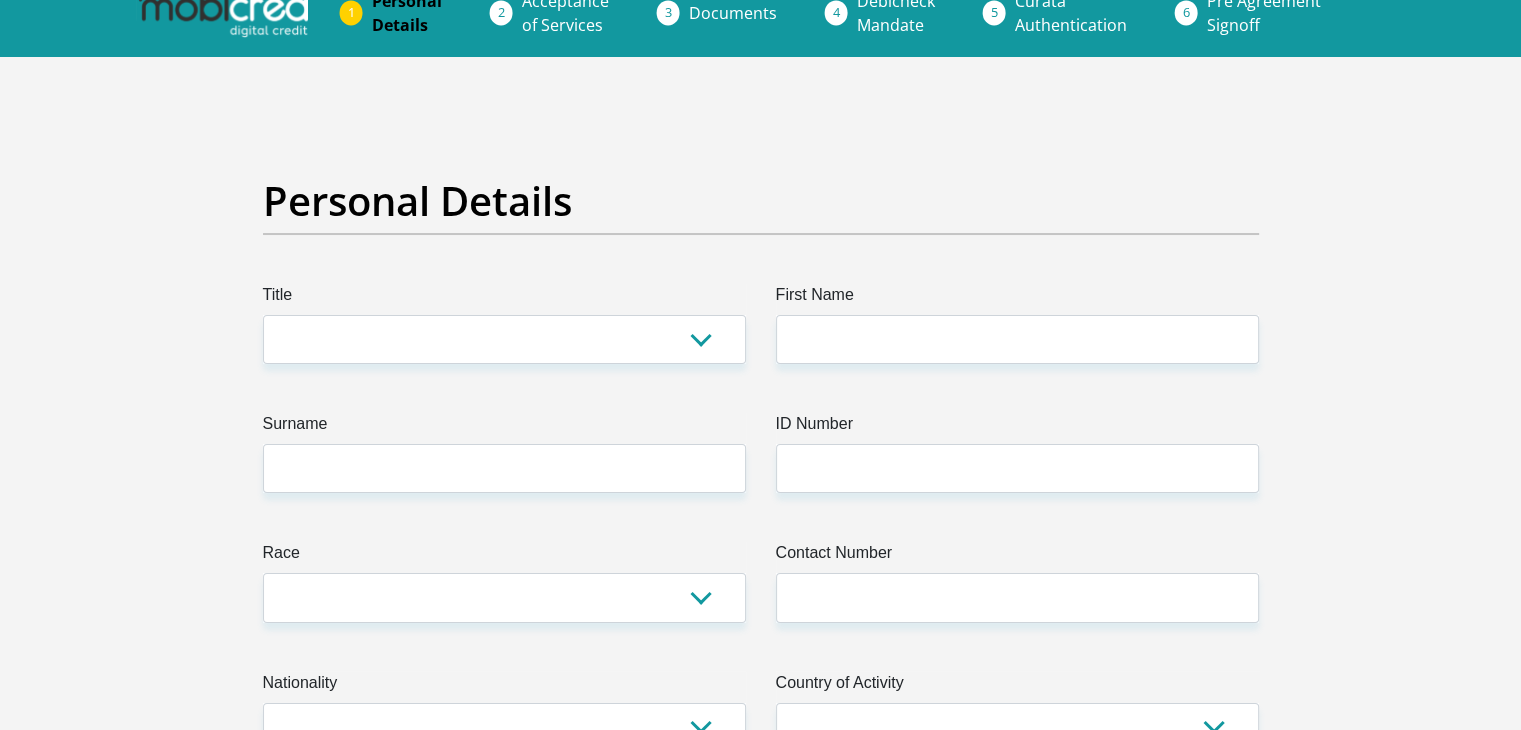 scroll, scrollTop: 0, scrollLeft: 0, axis: both 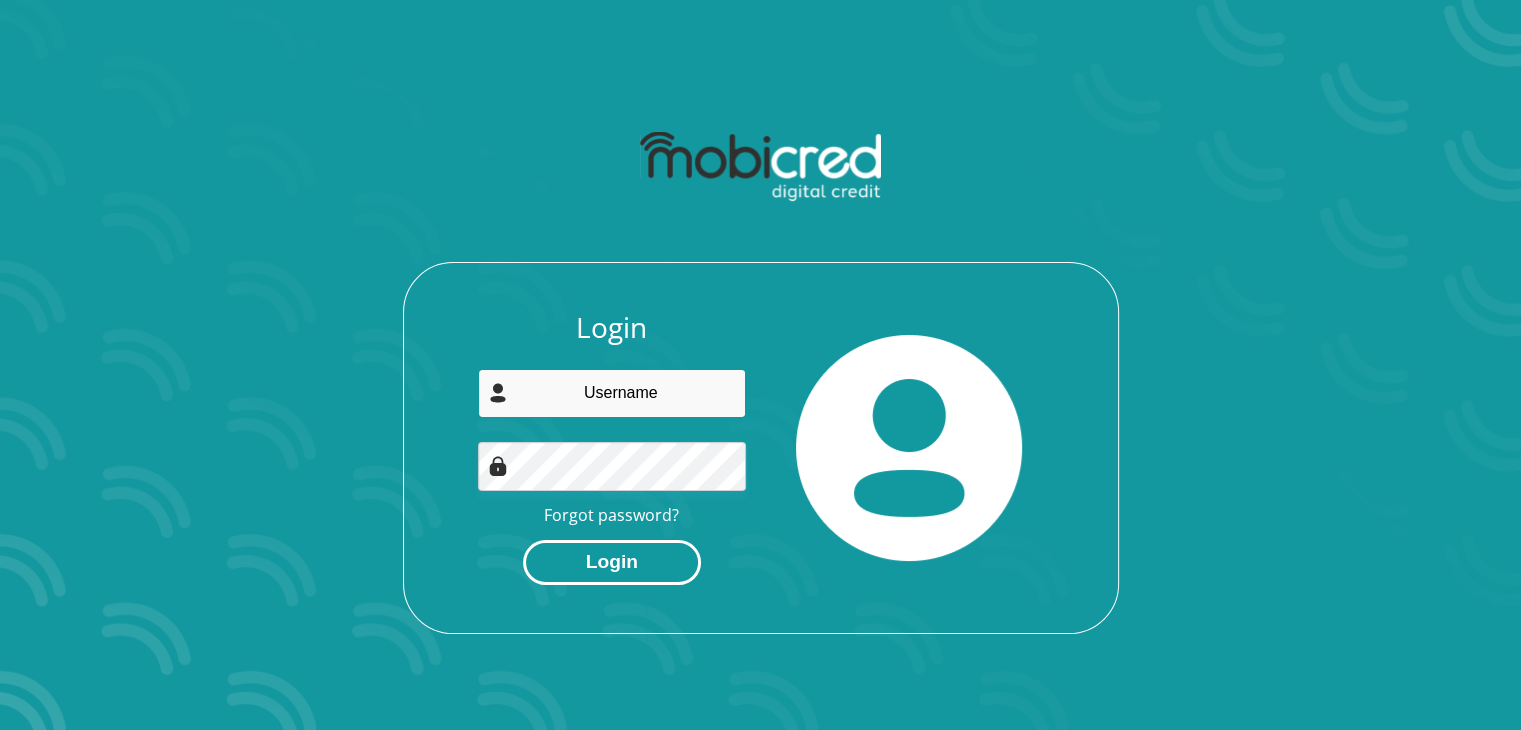 type on "simonjuba43@gmail.com" 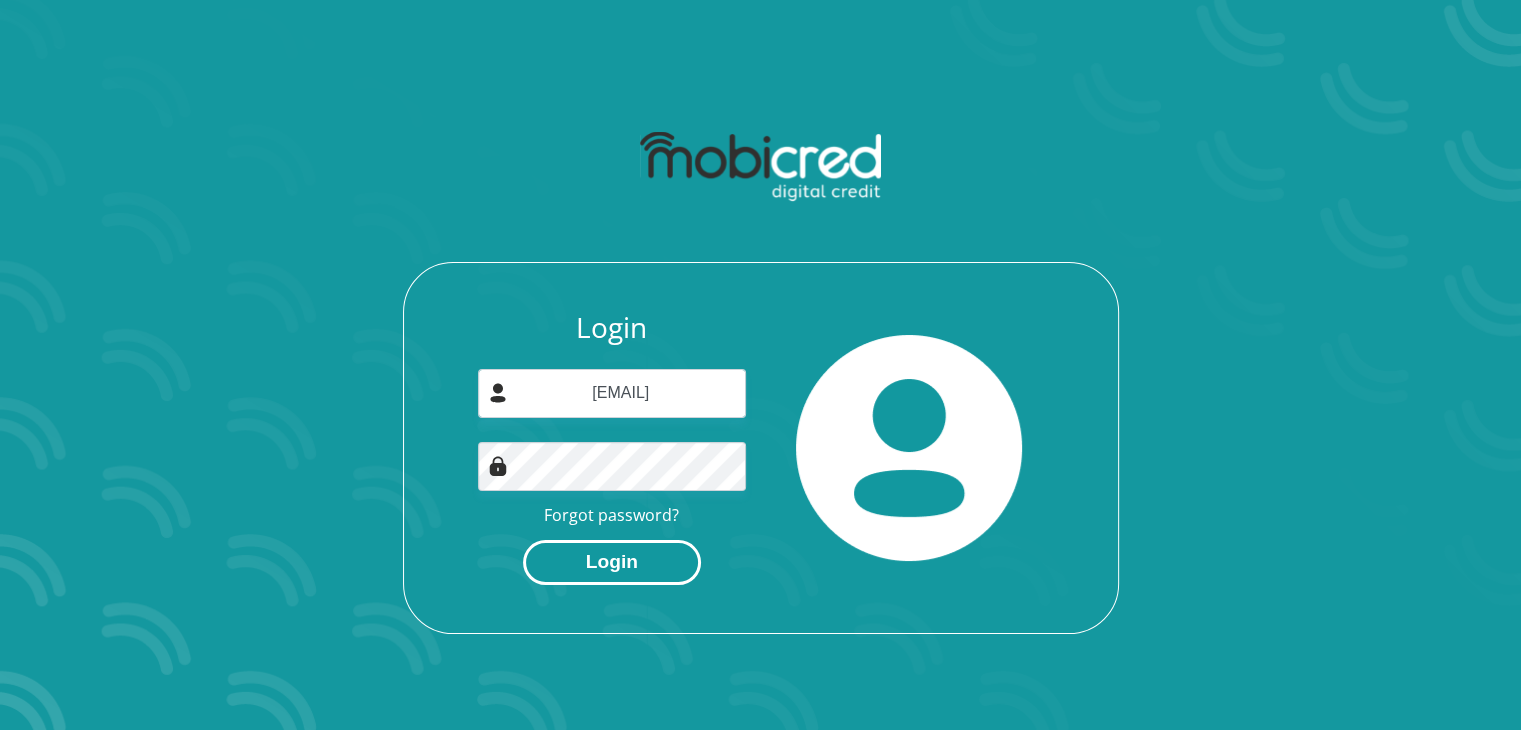 click on "Login" at bounding box center (612, 562) 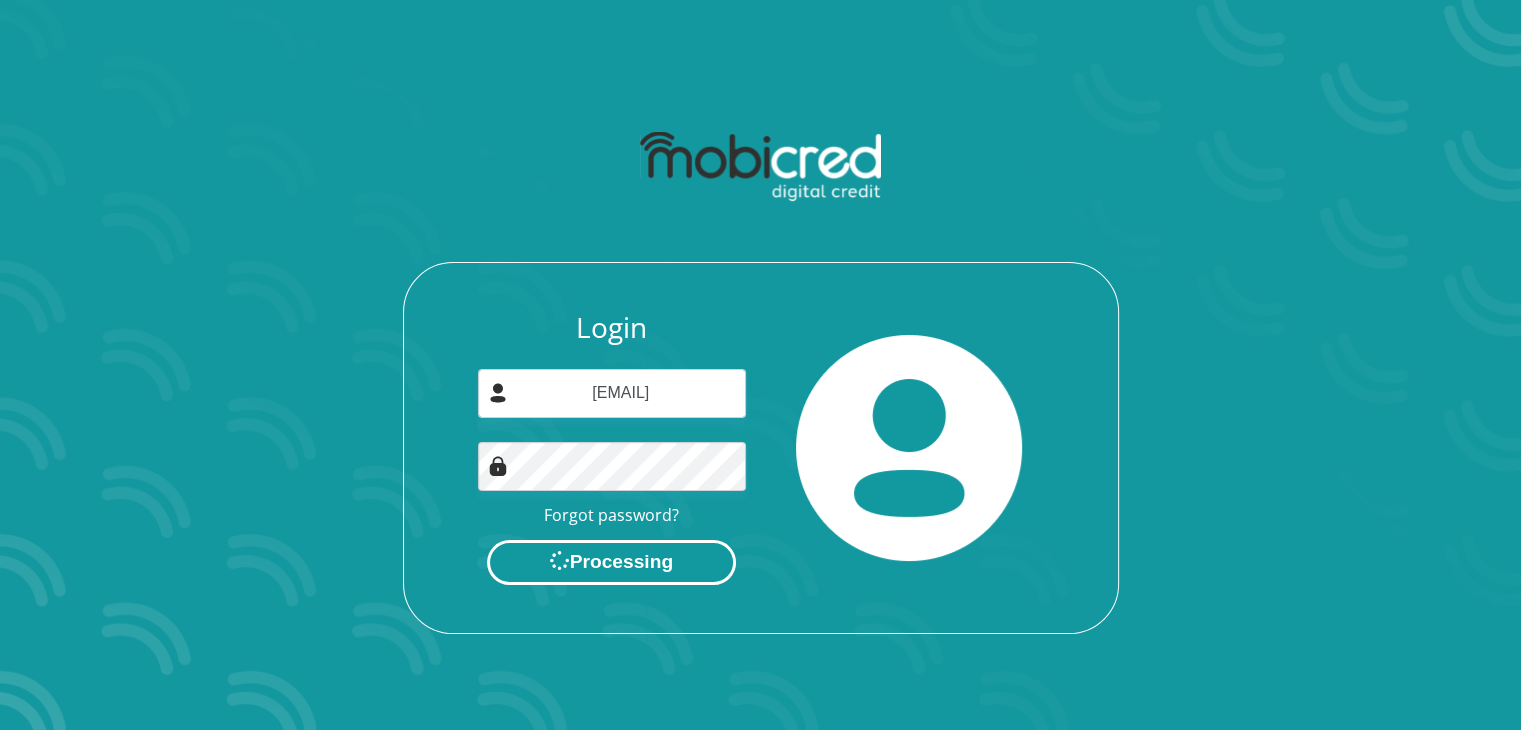 scroll, scrollTop: 0, scrollLeft: 0, axis: both 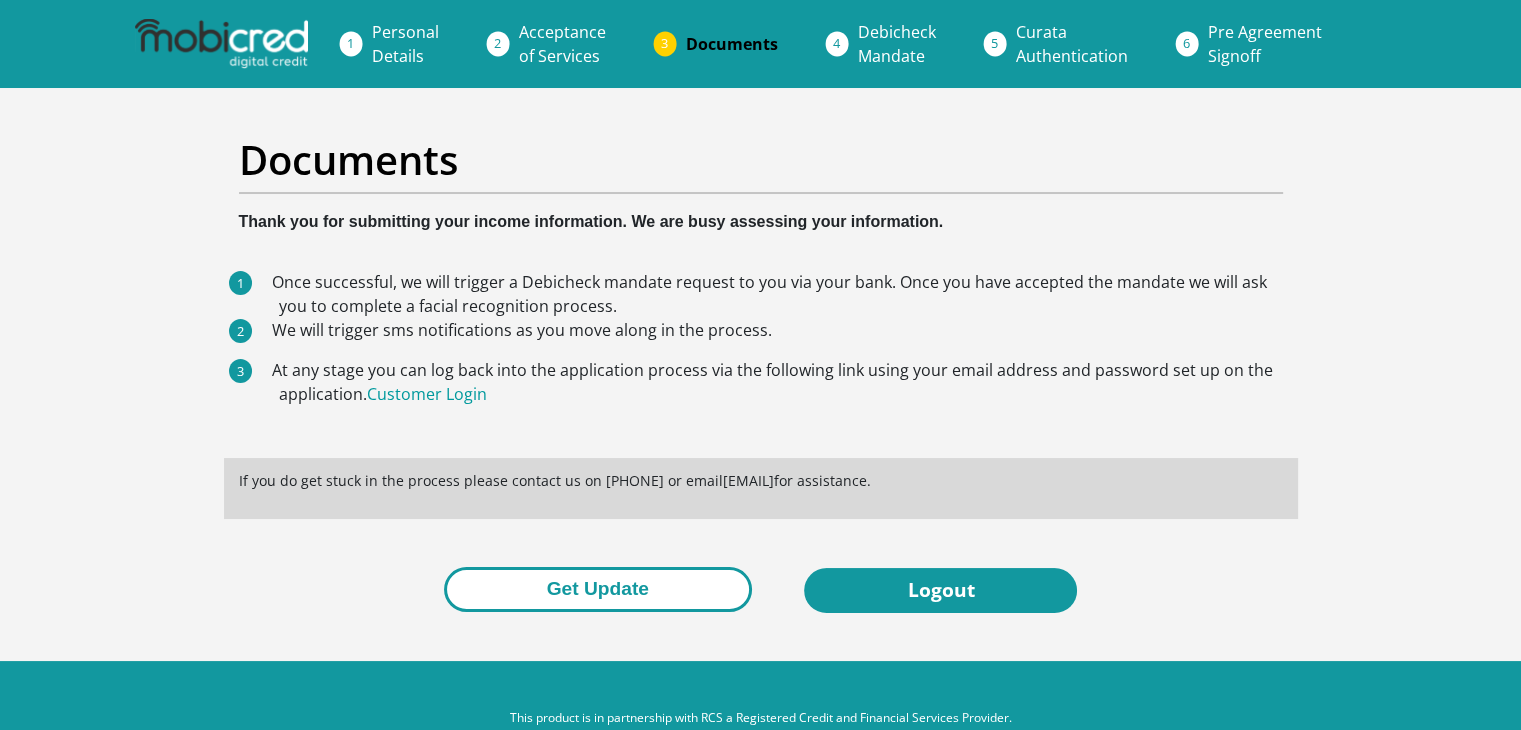click on "Get Update" at bounding box center (598, 589) 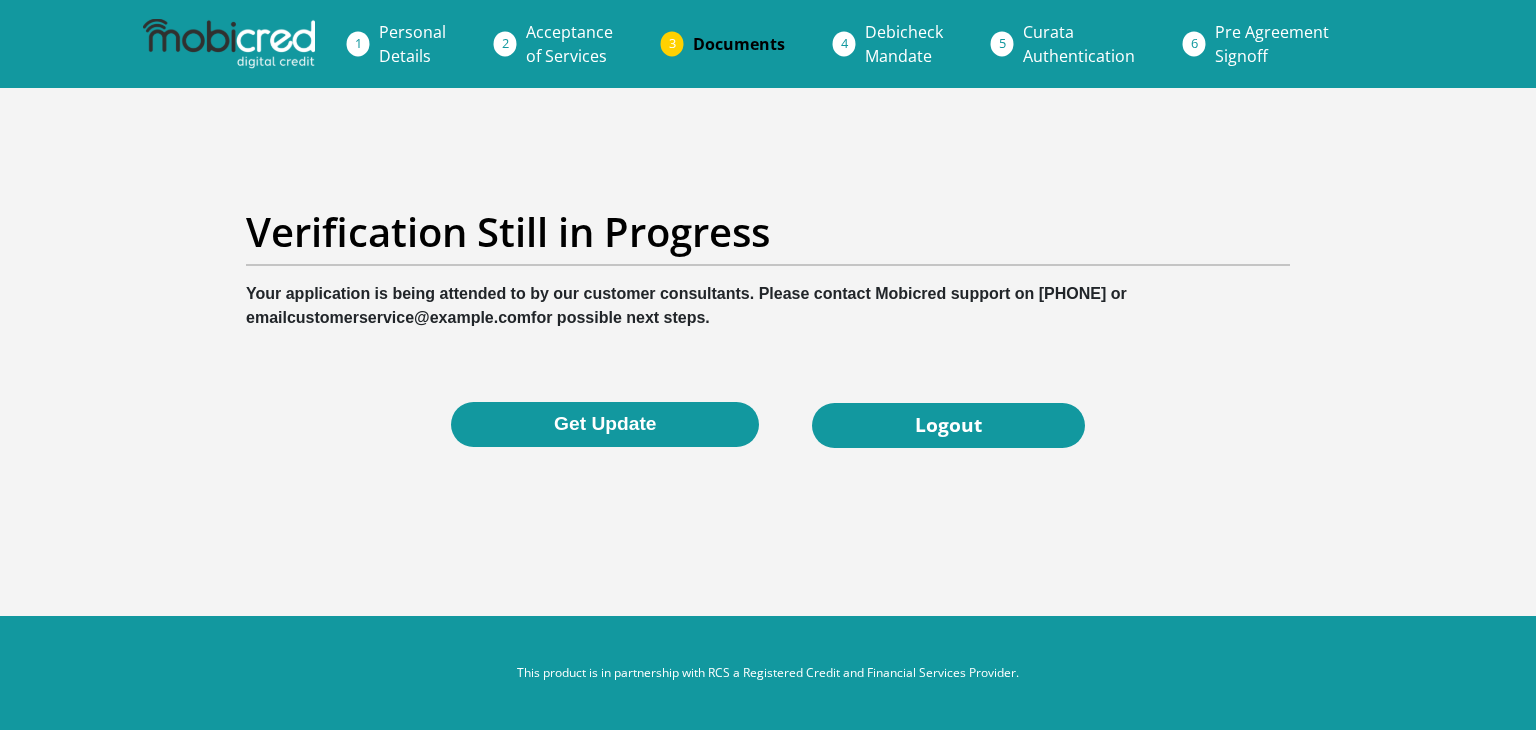 scroll, scrollTop: 0, scrollLeft: 0, axis: both 